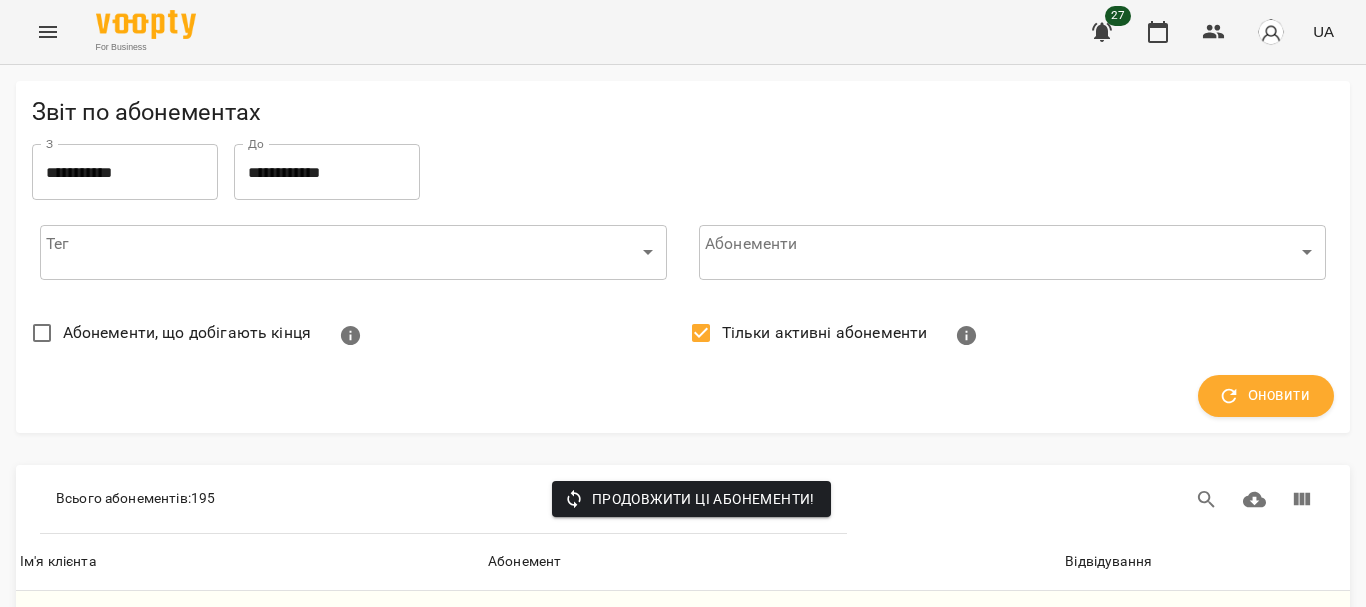 scroll, scrollTop: 0, scrollLeft: 0, axis: both 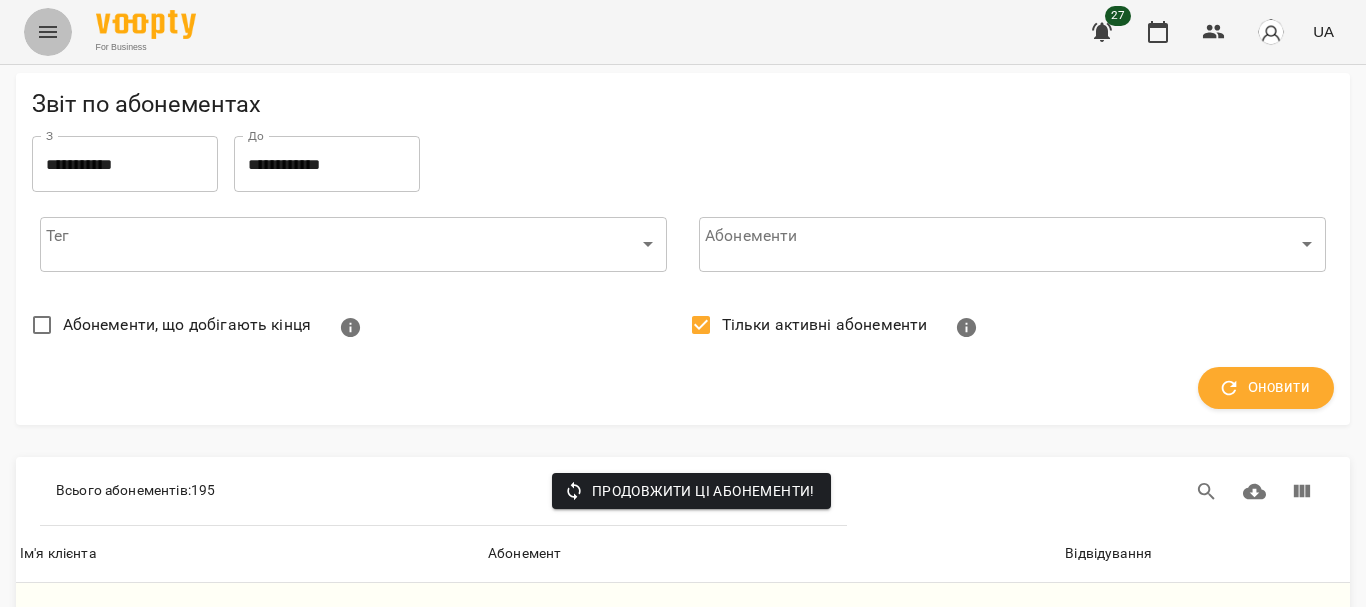 click at bounding box center [48, 32] 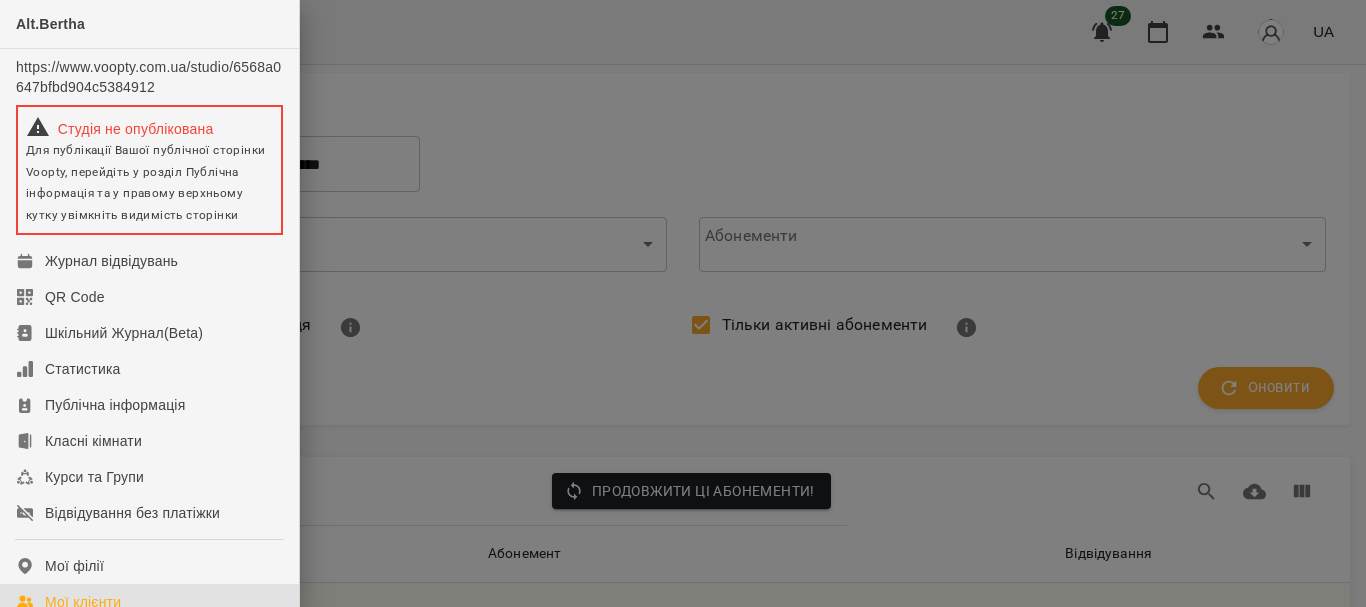 click on "Мої клієнти" at bounding box center (149, 602) 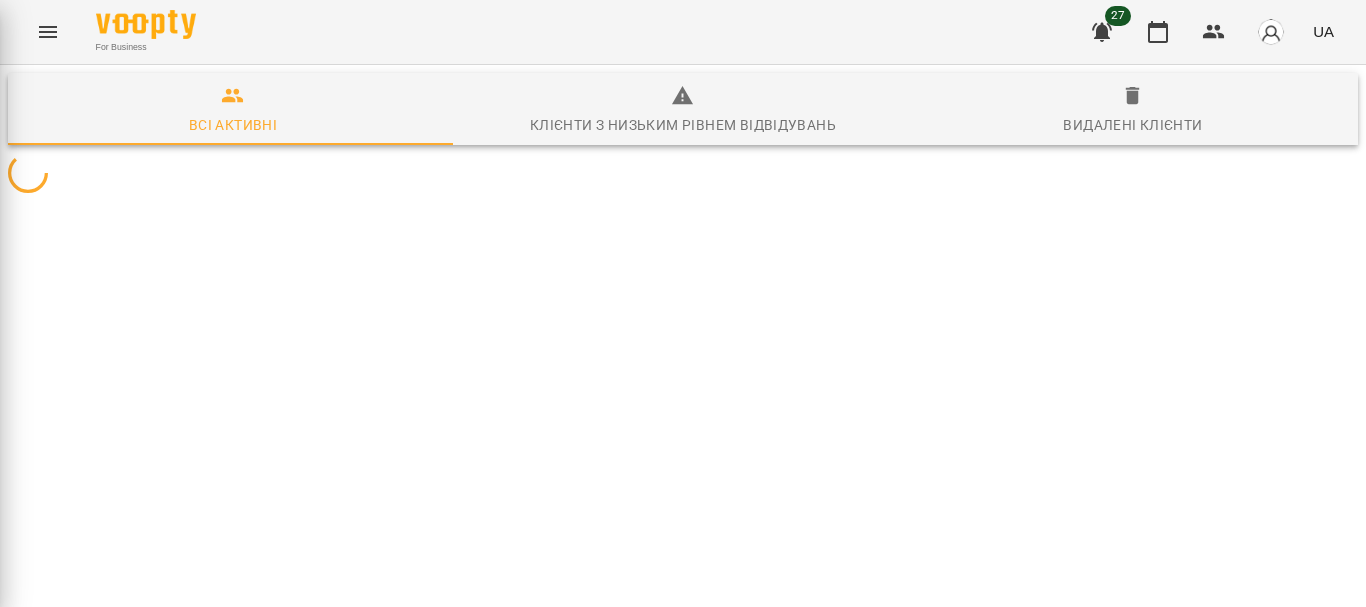 scroll, scrollTop: 0, scrollLeft: 0, axis: both 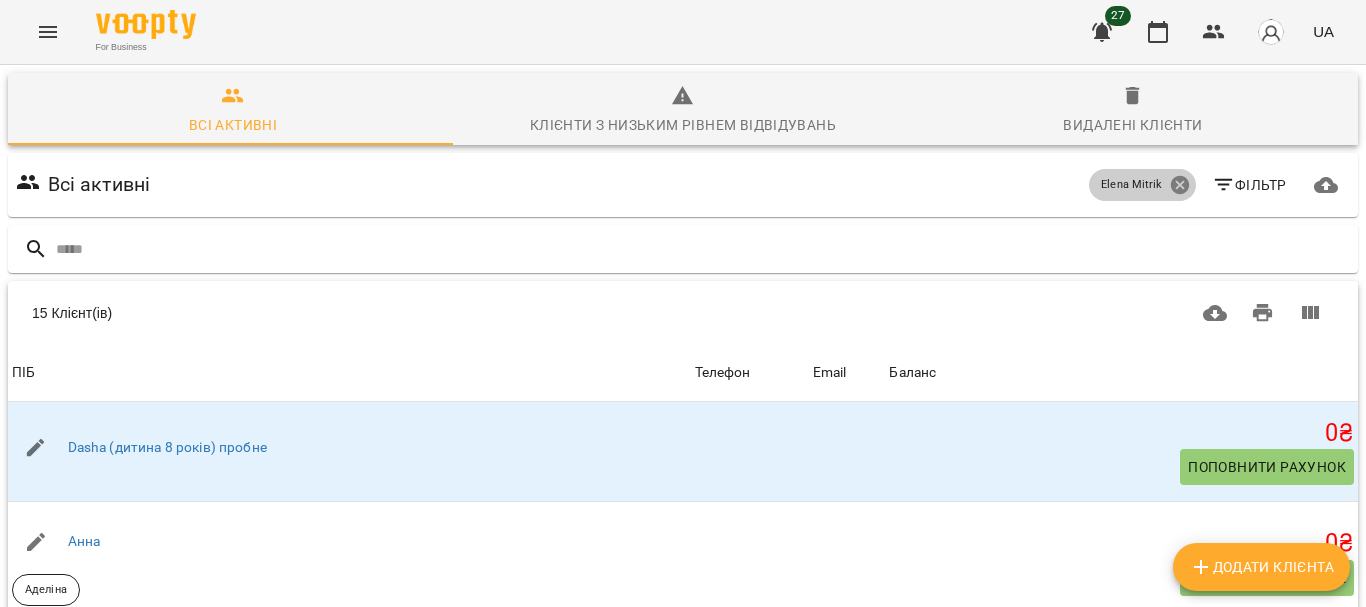 click 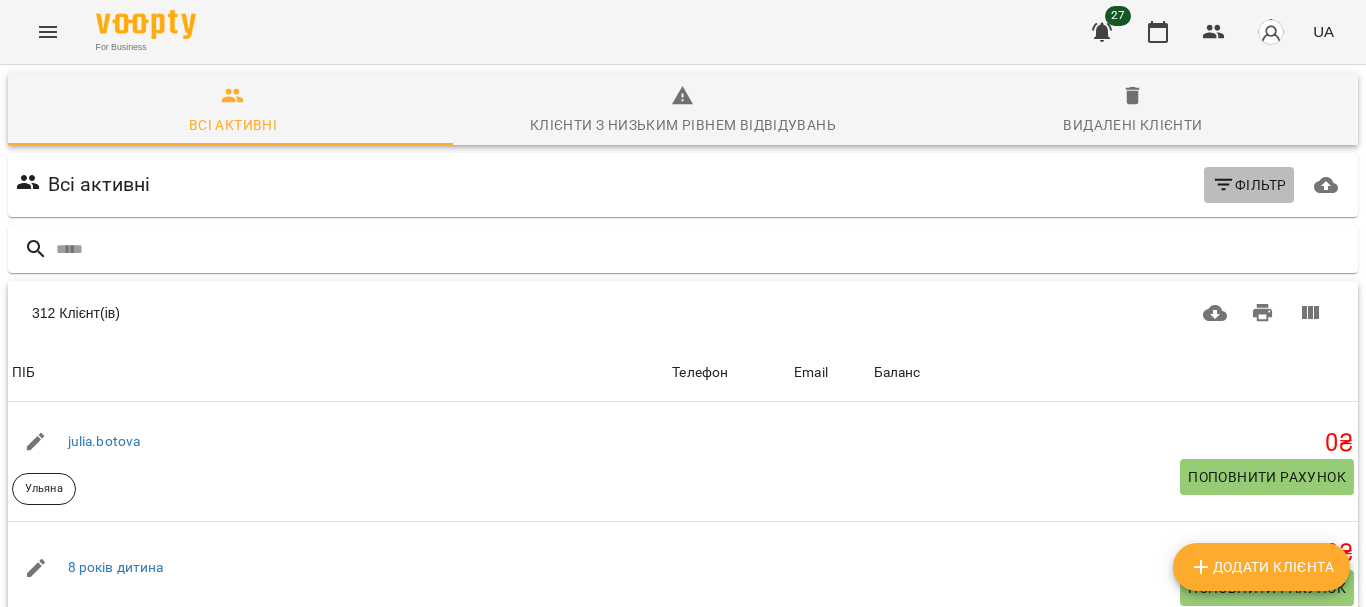 click 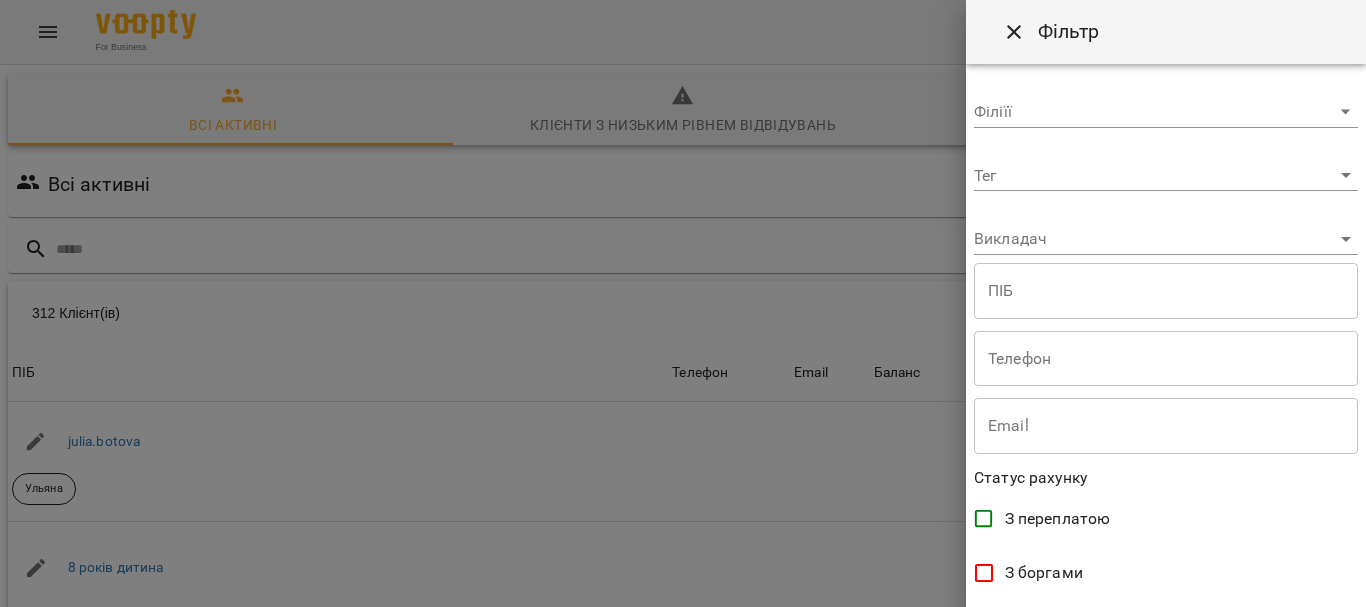 click on "For Business 27 UA Всі активні Клієнти з низьким рівнем відвідувань Видалені клієнти   Всі активні Фільтр 312   Клієнт(ів) 312   Клієнт(ів) ПІБ Телефон Email Баланс ПІБ  [EMAIL] Ульяна Телефон Email Баланс 0 ₴ Поповнити рахунок ПІБ [AGE] років дитина Телефон Email Баланс 0 ₴ Поповнити рахунок ПІБ [FIRST] Ліана Телефон Email Баланс 0 ₴ Поповнити рахунок ПІБ [FIRST] [FIRST] В1 Телефон Email Баланс 0 ₴ Поповнити рахунок ПІБ [FIRST] [AGE] minute [FIRST] Телефон Email Баланс -4050 ₴ Поповнити рахунок ПІБ [FIRST] [LAST] Ульяна Телефон Email Баланс 0 ₴ Поповнити рахунок ПІБ [FIRST] [LAST]  [FIRST]" at bounding box center [683, 522] 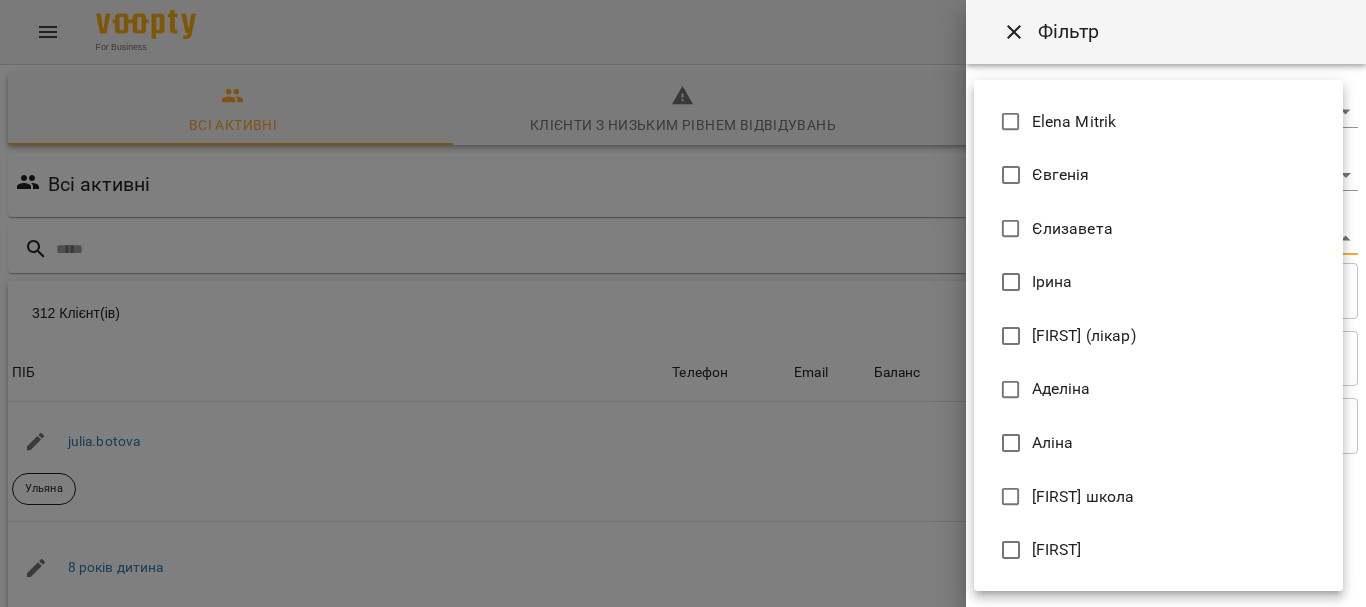 scroll, scrollTop: 229, scrollLeft: 0, axis: vertical 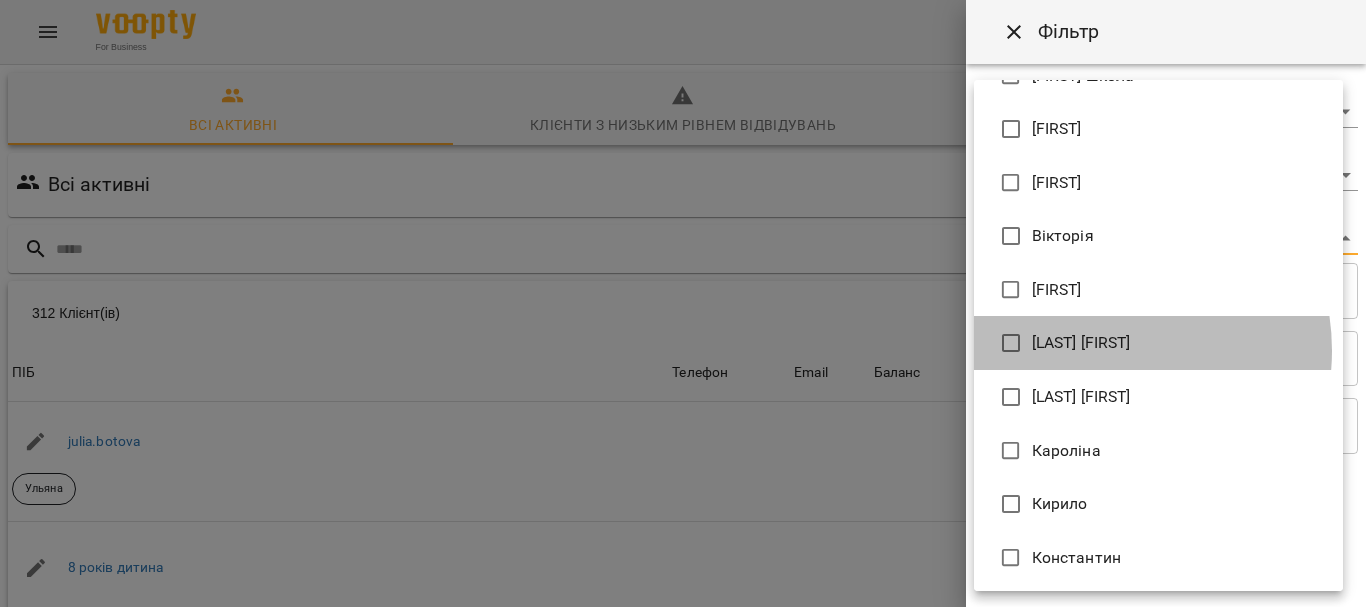 click on "[LAST] [FIRST]" at bounding box center (1081, 343) 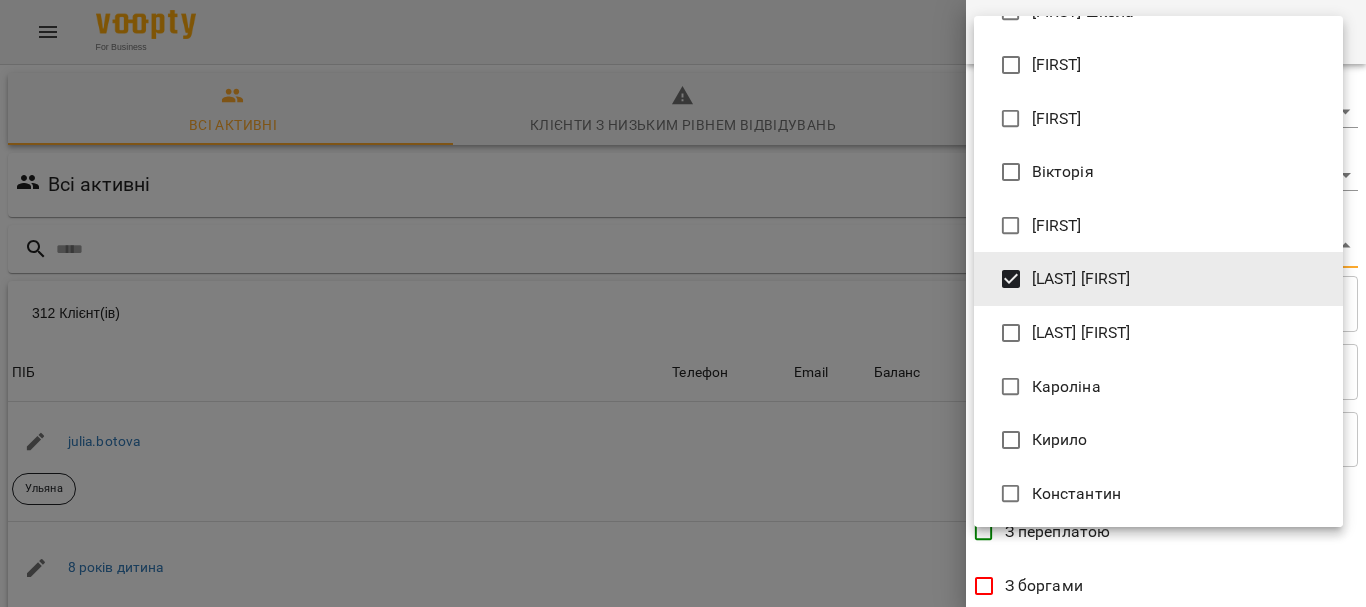 click at bounding box center [683, 303] 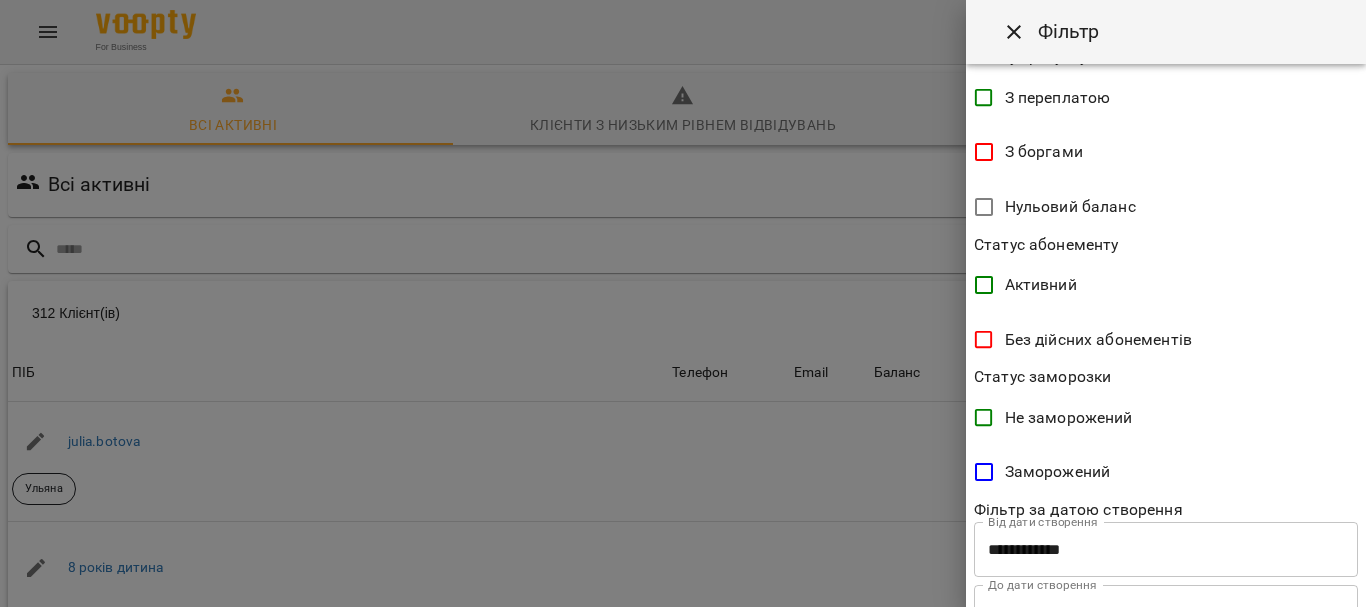 scroll, scrollTop: 520, scrollLeft: 0, axis: vertical 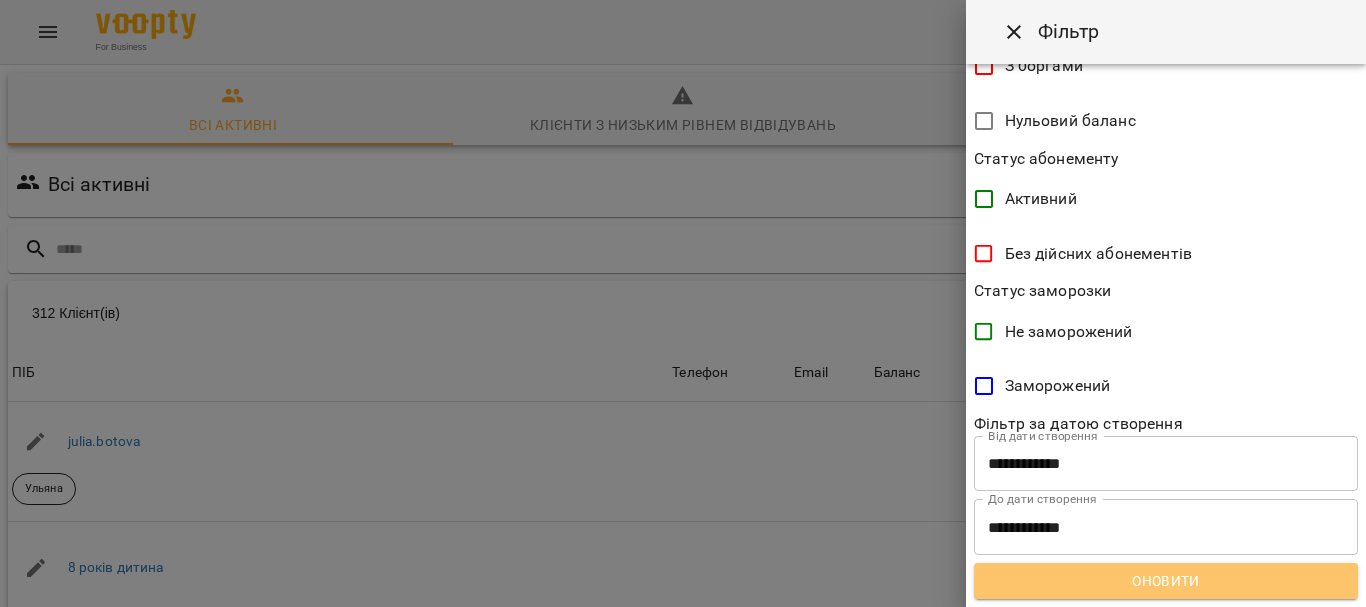 click on "Оновити" at bounding box center (1166, 581) 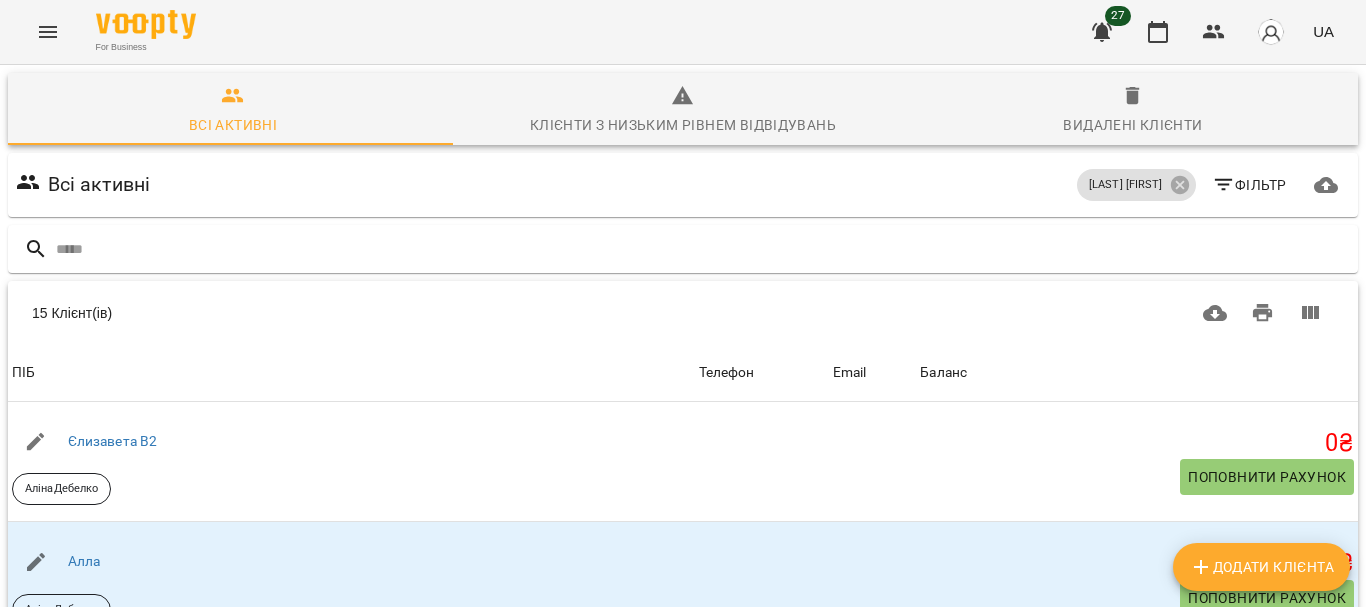 scroll, scrollTop: 135, scrollLeft: 0, axis: vertical 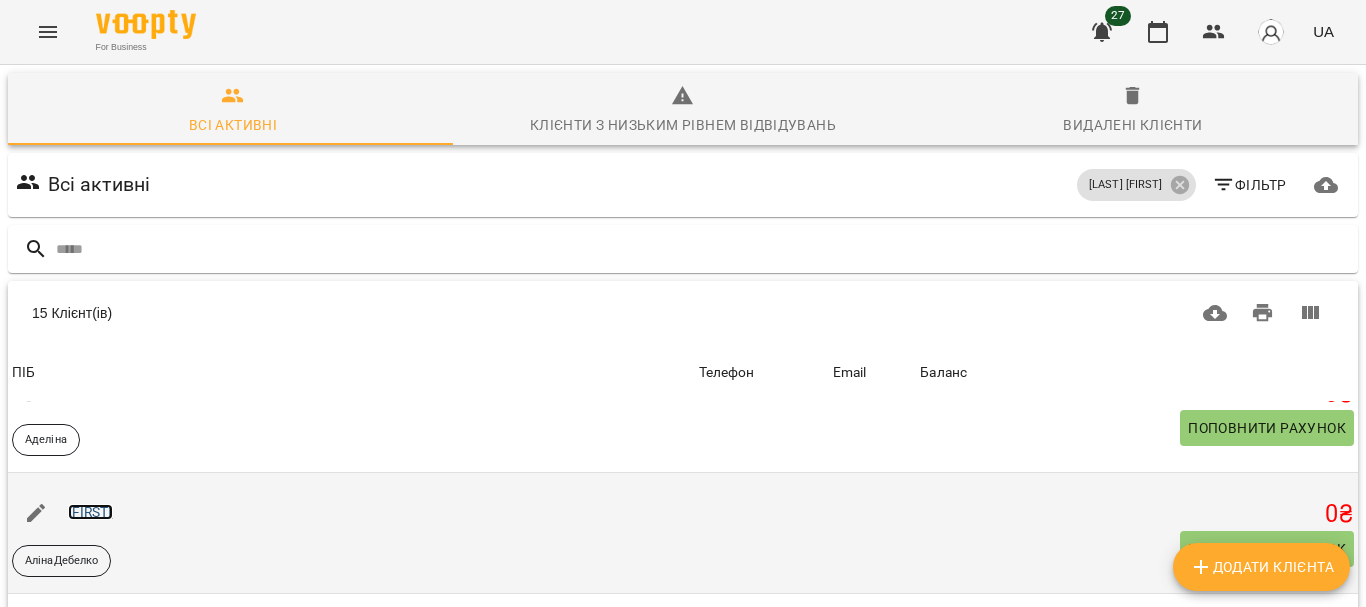 click on "[FIRST]" at bounding box center (90, 512) 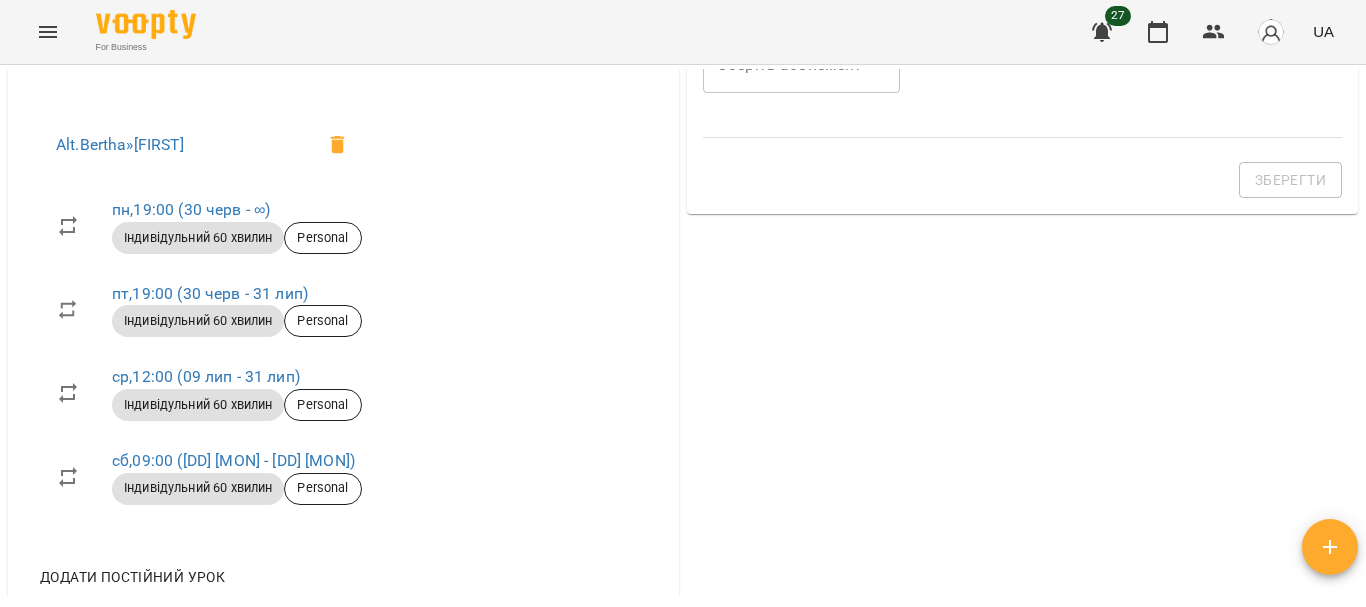 scroll, scrollTop: 815, scrollLeft: 0, axis: vertical 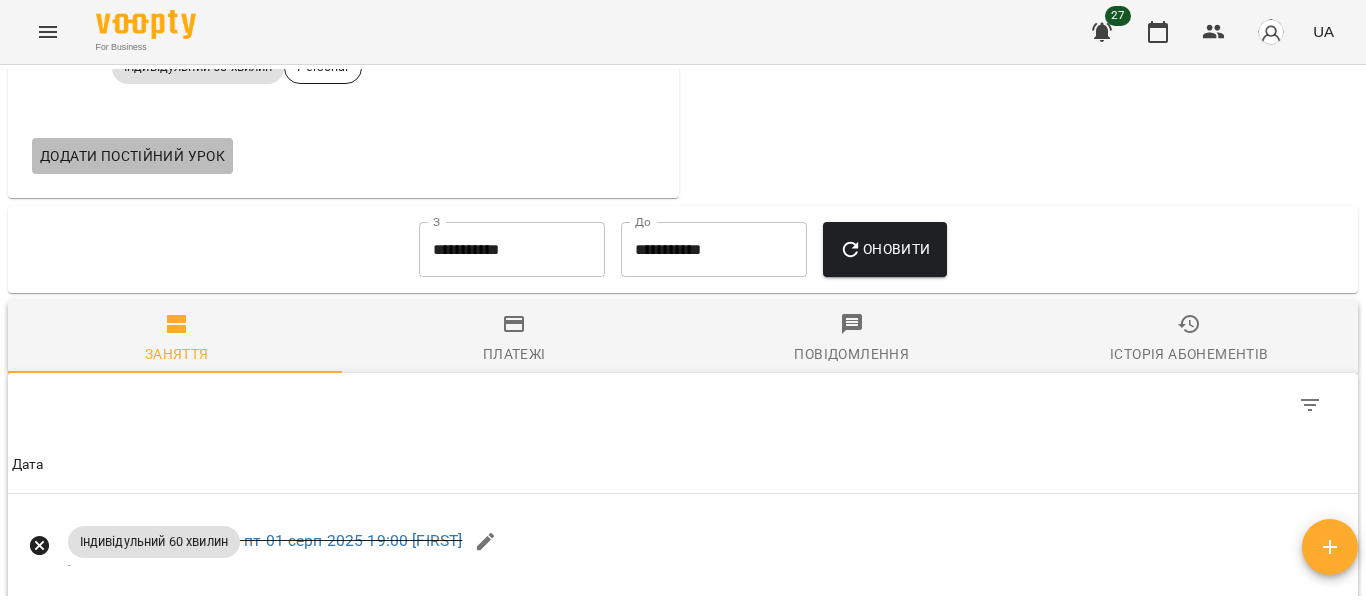 click on "Додати постійний урок" at bounding box center (132, 156) 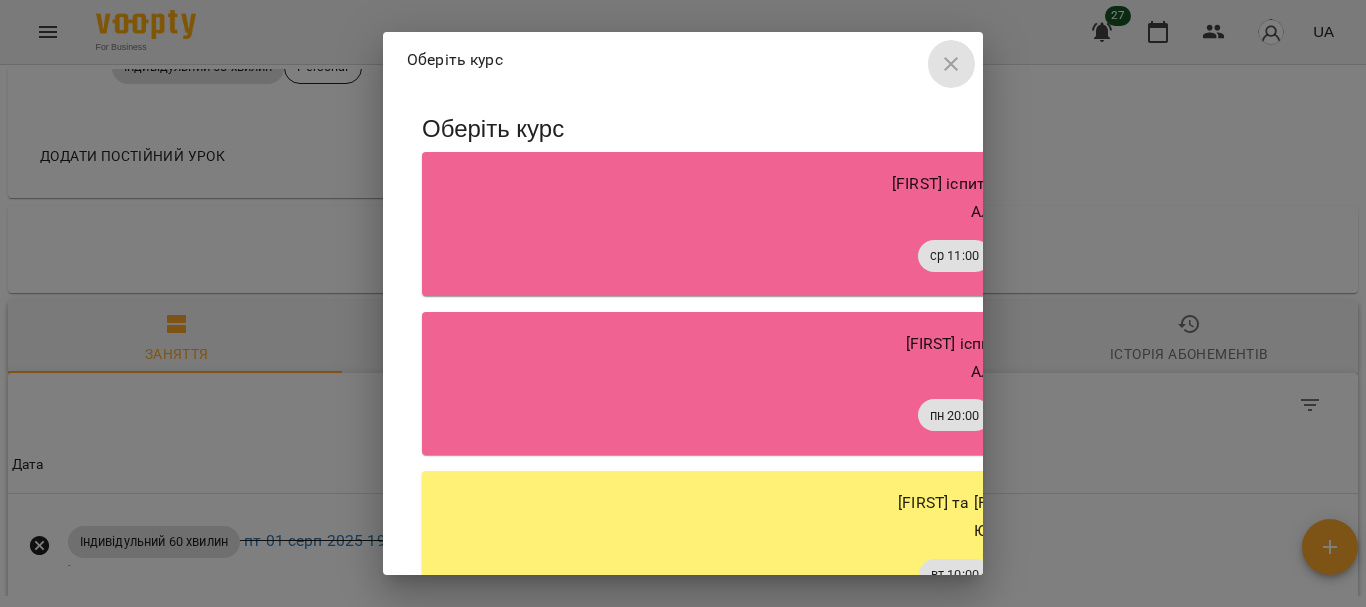 click 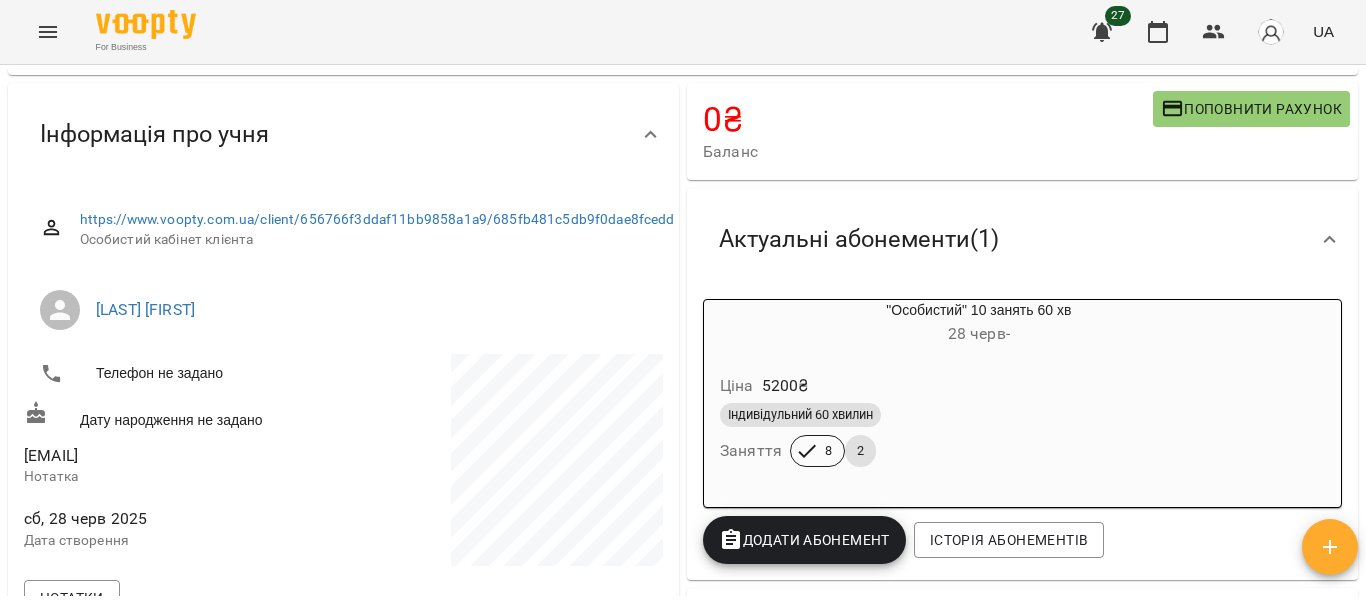 scroll, scrollTop: 53, scrollLeft: 0, axis: vertical 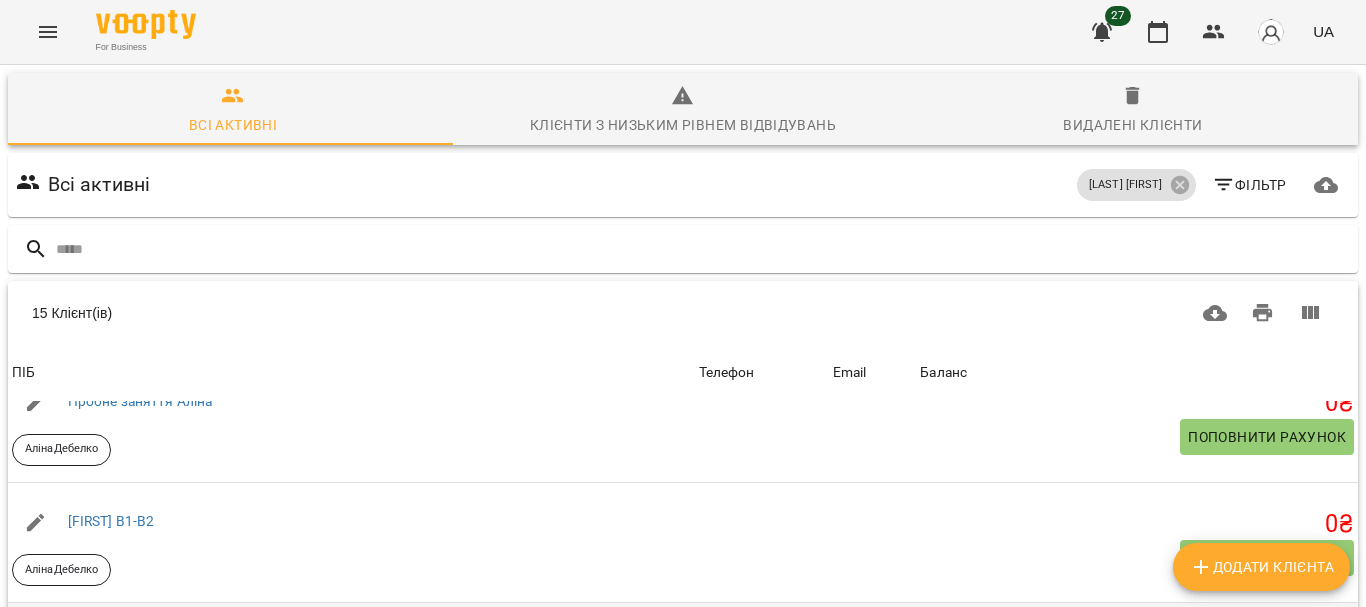 click on "[FIRST] А2-В1" at bounding box center [111, 642] 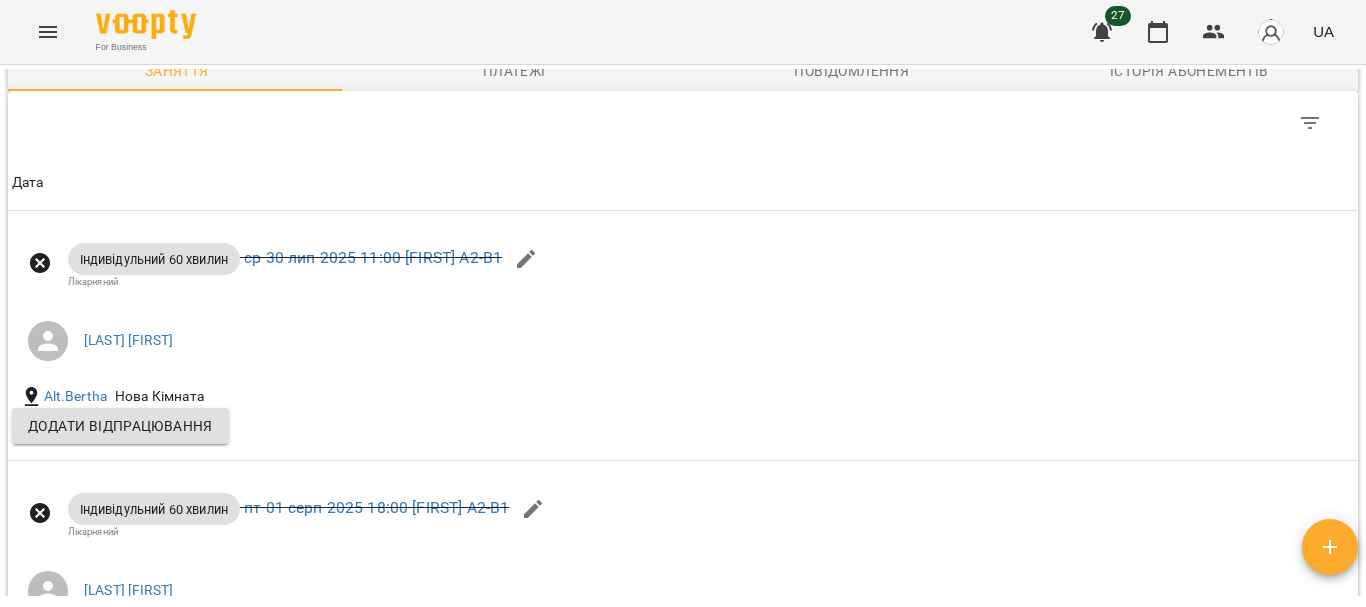 scroll, scrollTop: 1664, scrollLeft: 0, axis: vertical 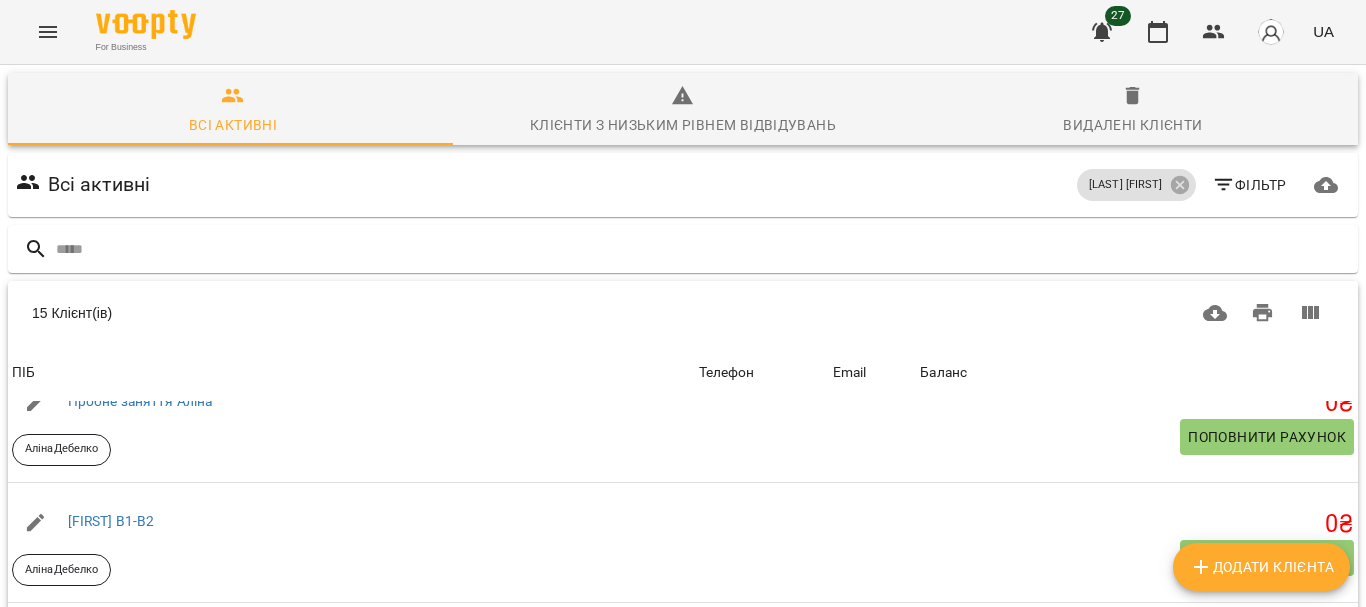 click on "[FIRST]" at bounding box center [90, 763] 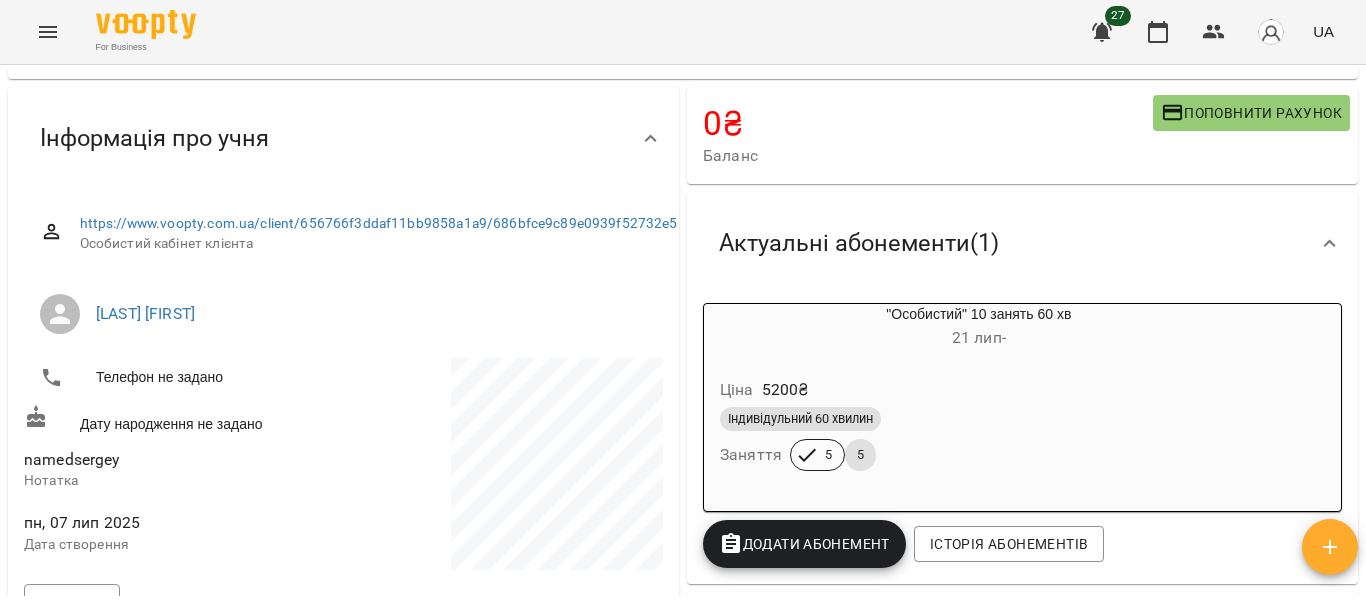 scroll, scrollTop: 0, scrollLeft: 0, axis: both 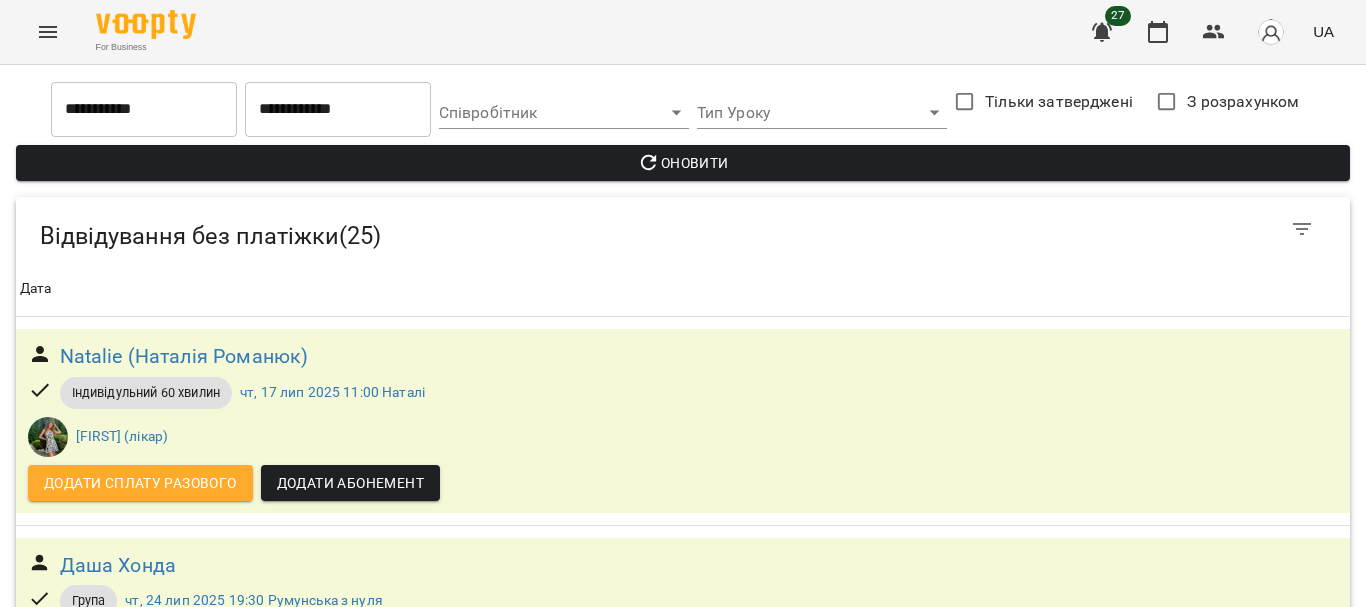 click at bounding box center [48, 32] 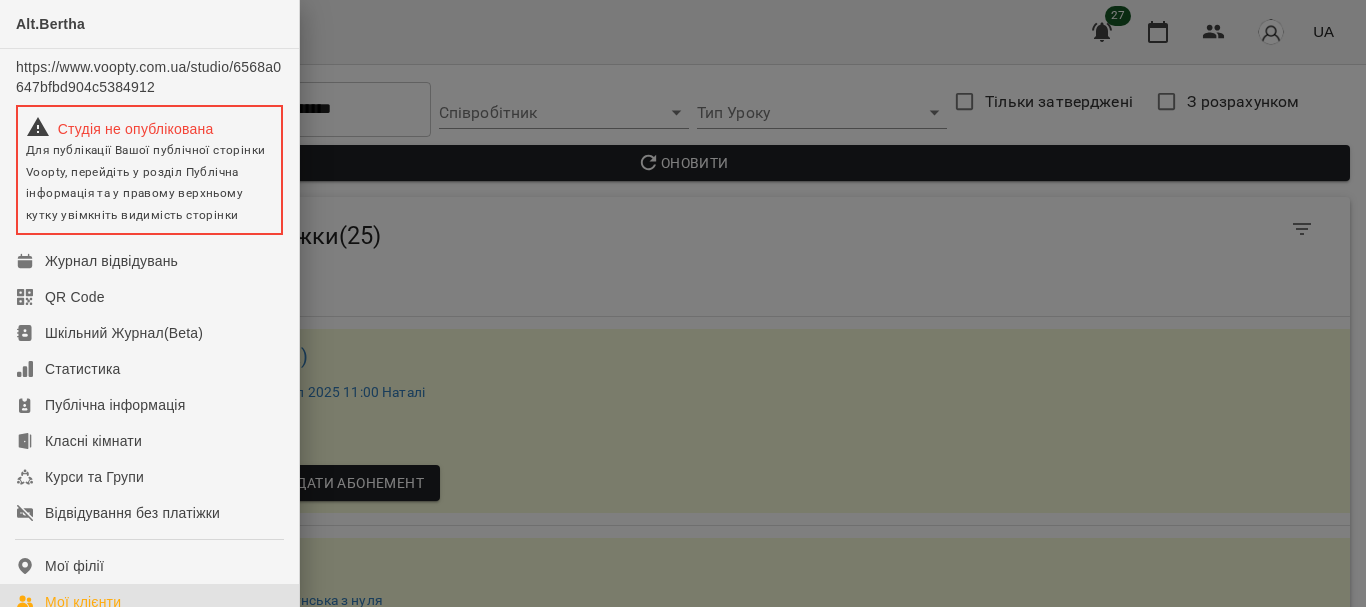 click on "Мої клієнти" at bounding box center (83, 602) 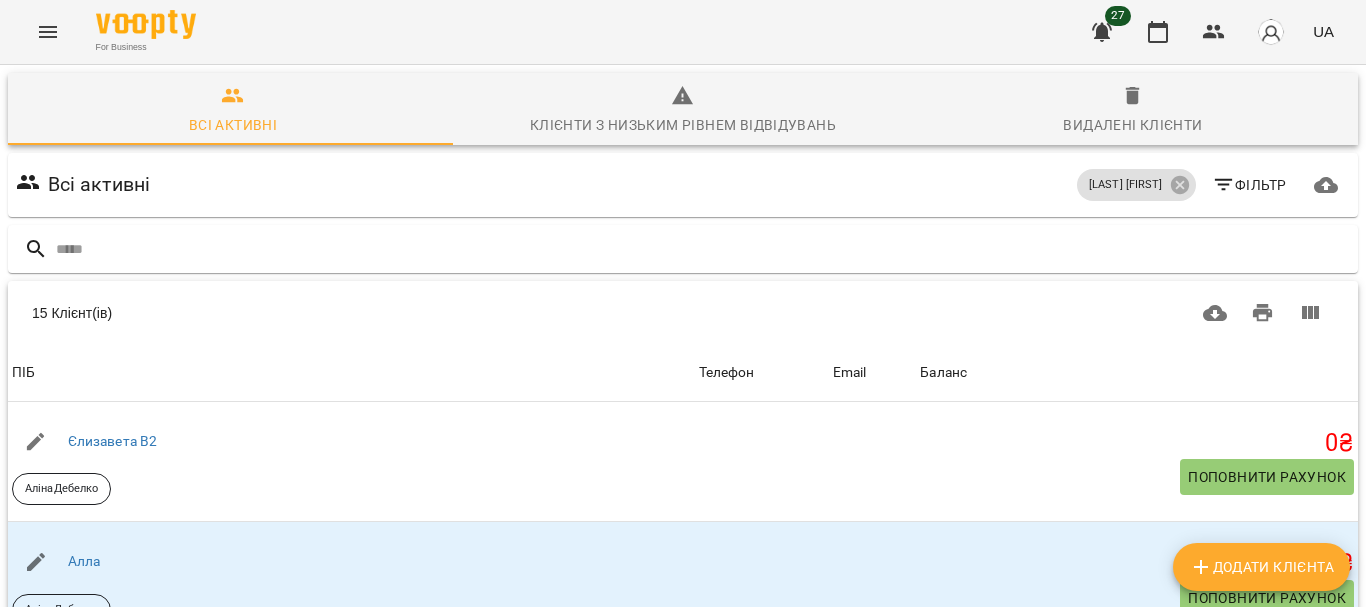 scroll, scrollTop: 264, scrollLeft: 0, axis: vertical 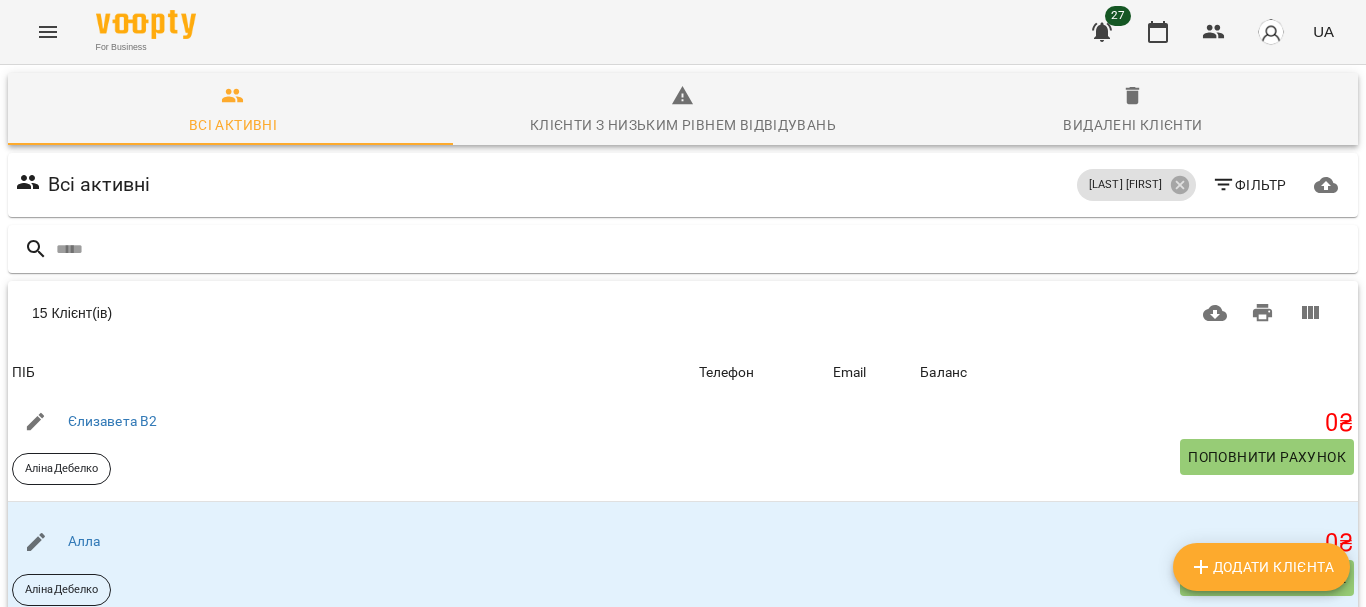 click on "Анна" at bounding box center [84, 662] 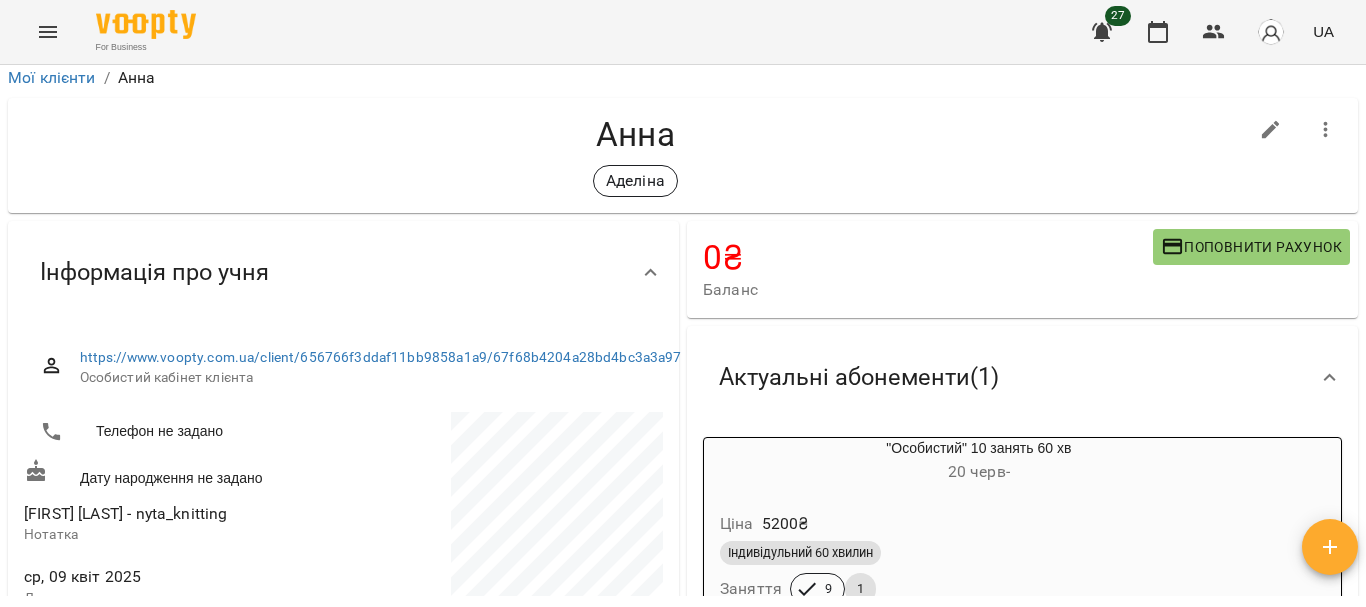 scroll, scrollTop: 11, scrollLeft: 0, axis: vertical 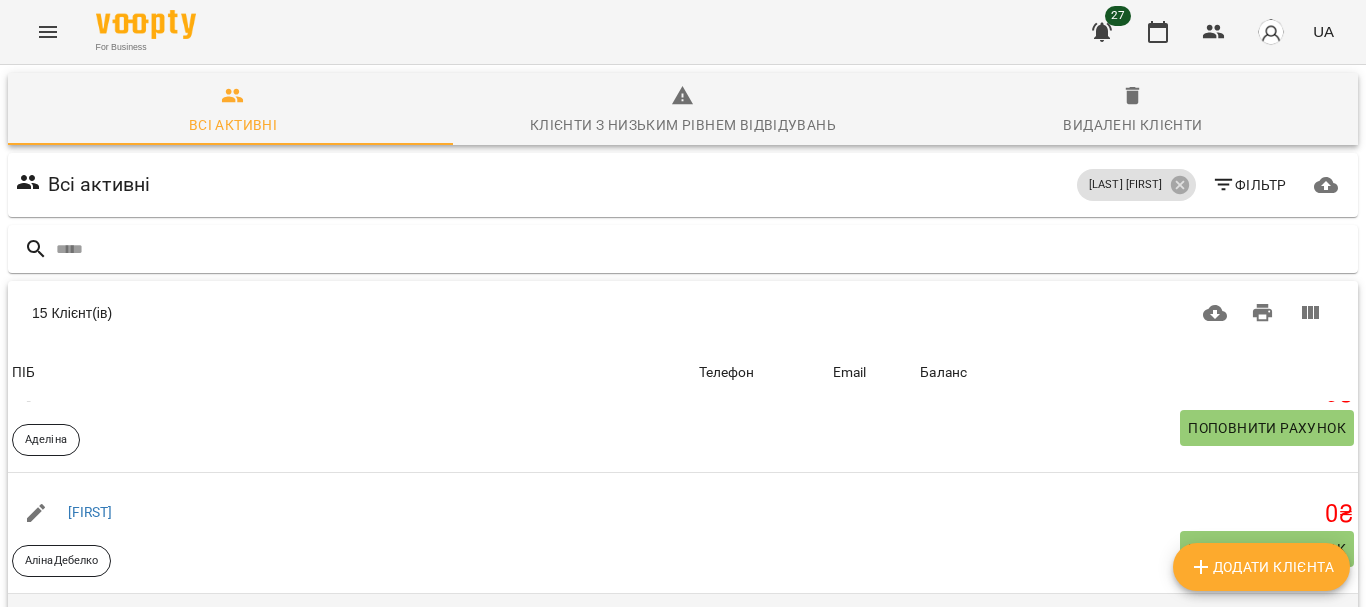 click on "[FIRST] [LAST]" at bounding box center (112, 633) 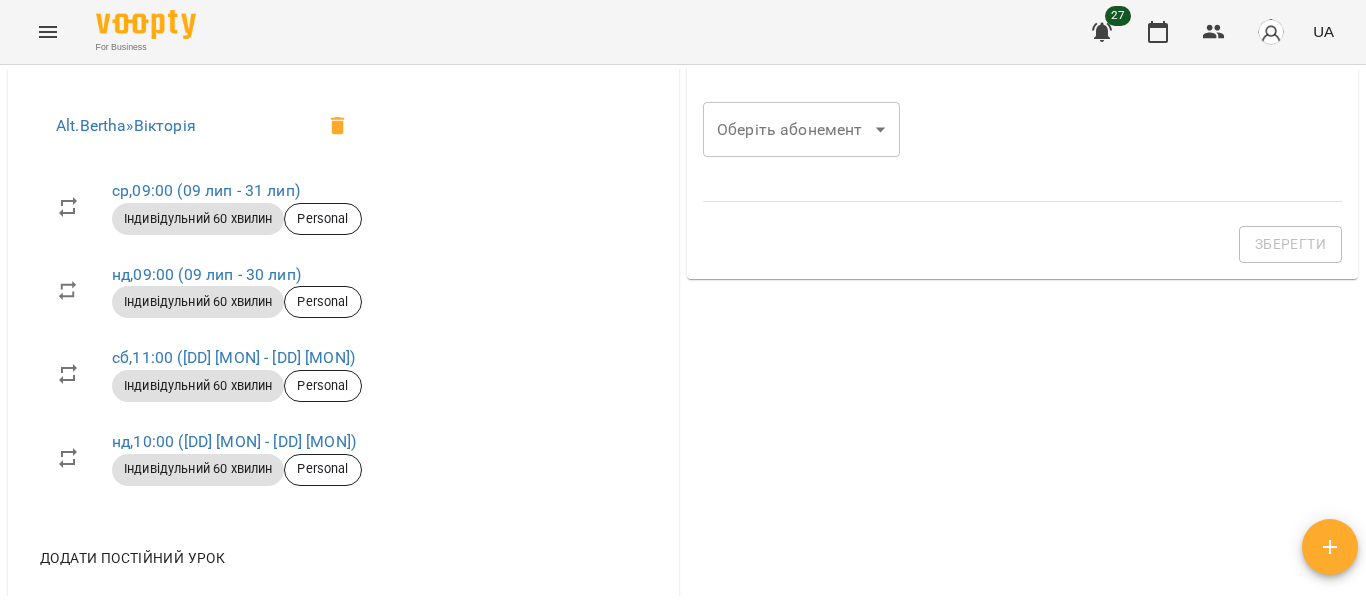 scroll, scrollTop: 813, scrollLeft: 0, axis: vertical 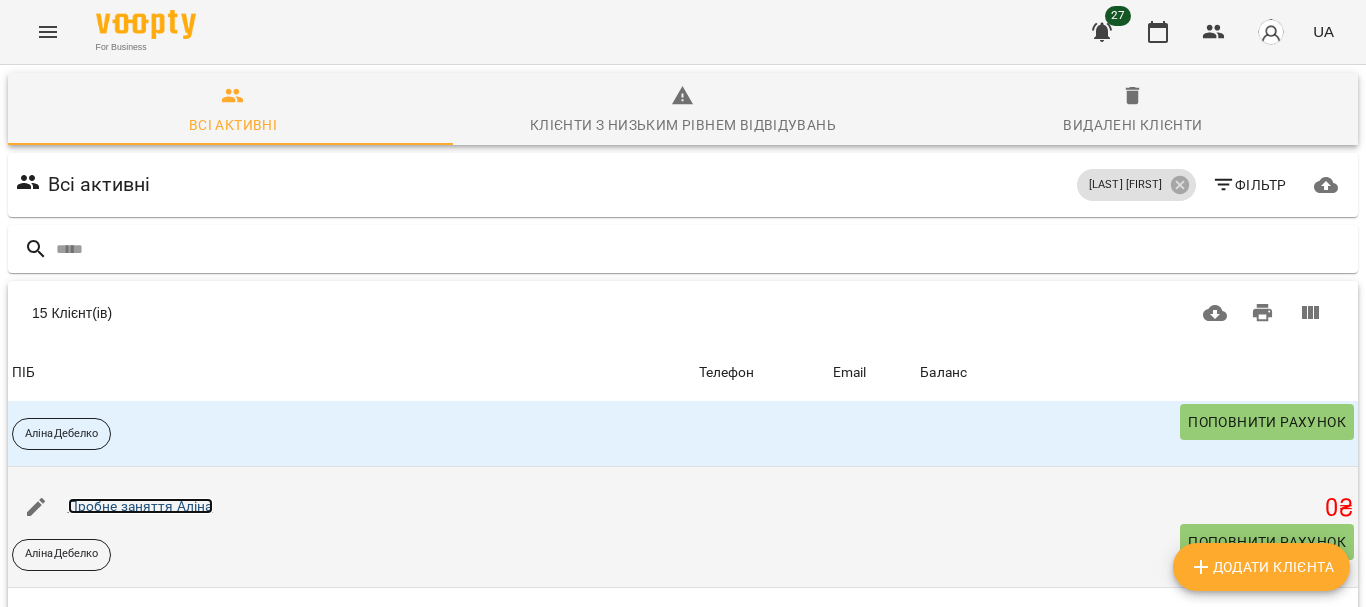 click on "Пробне заняття Аліна" at bounding box center [140, 506] 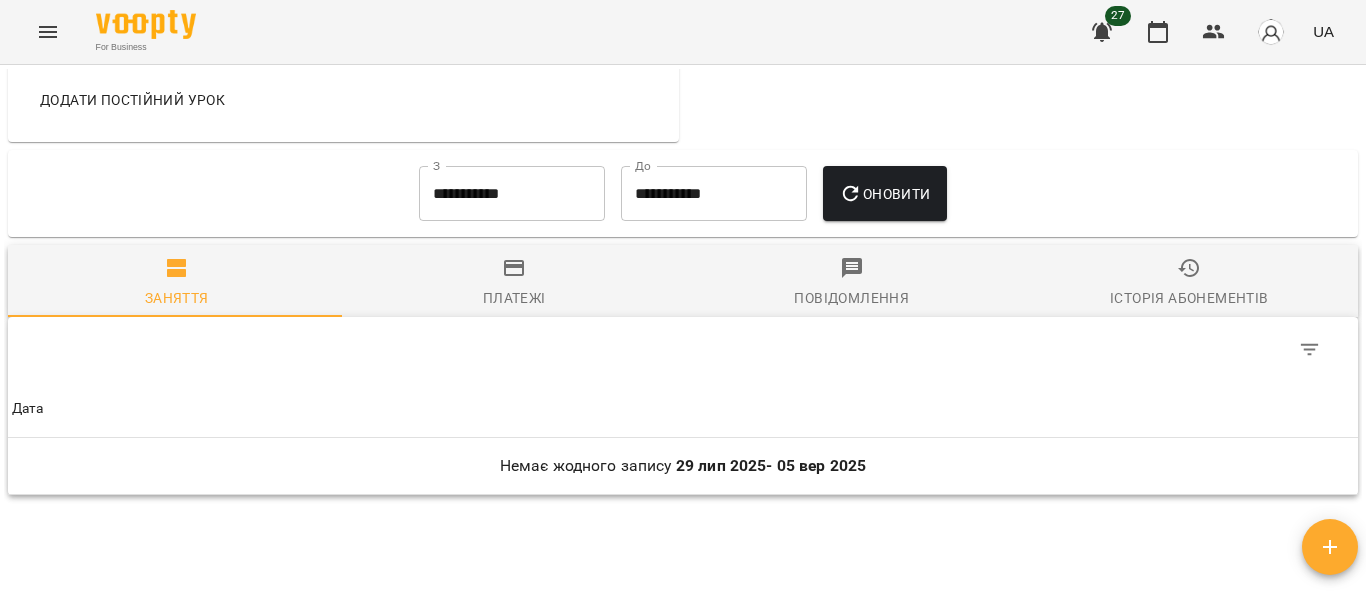 scroll, scrollTop: 1033, scrollLeft: 0, axis: vertical 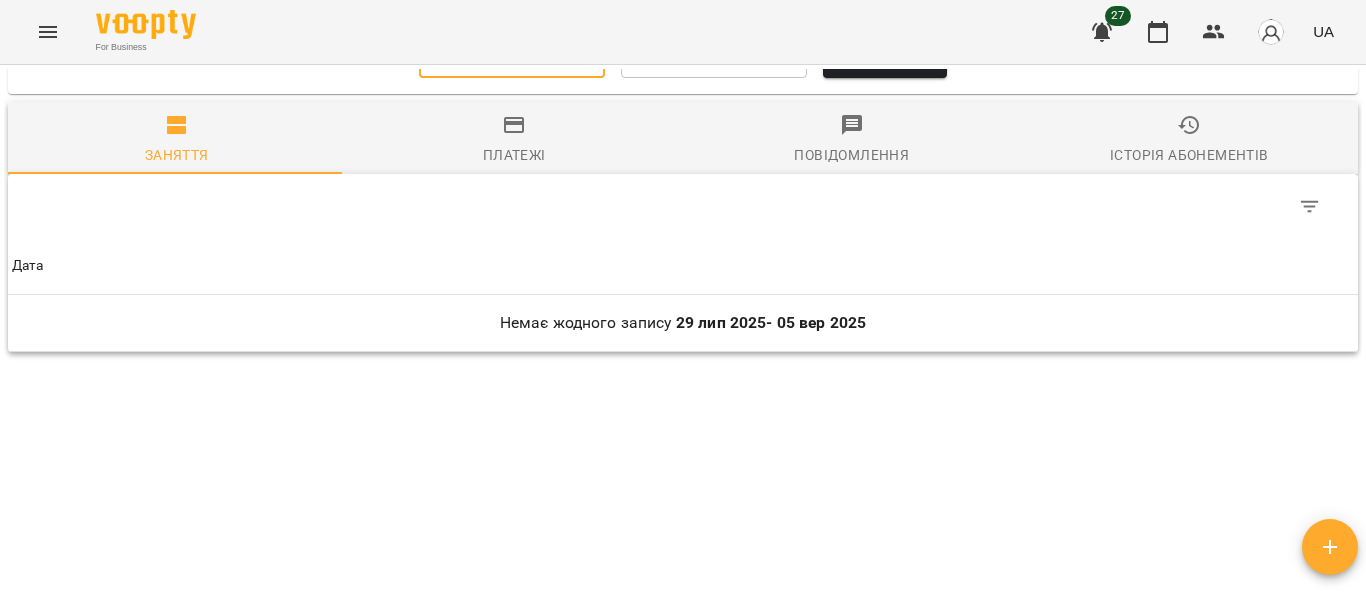 click on "**********" at bounding box center (512, 51) 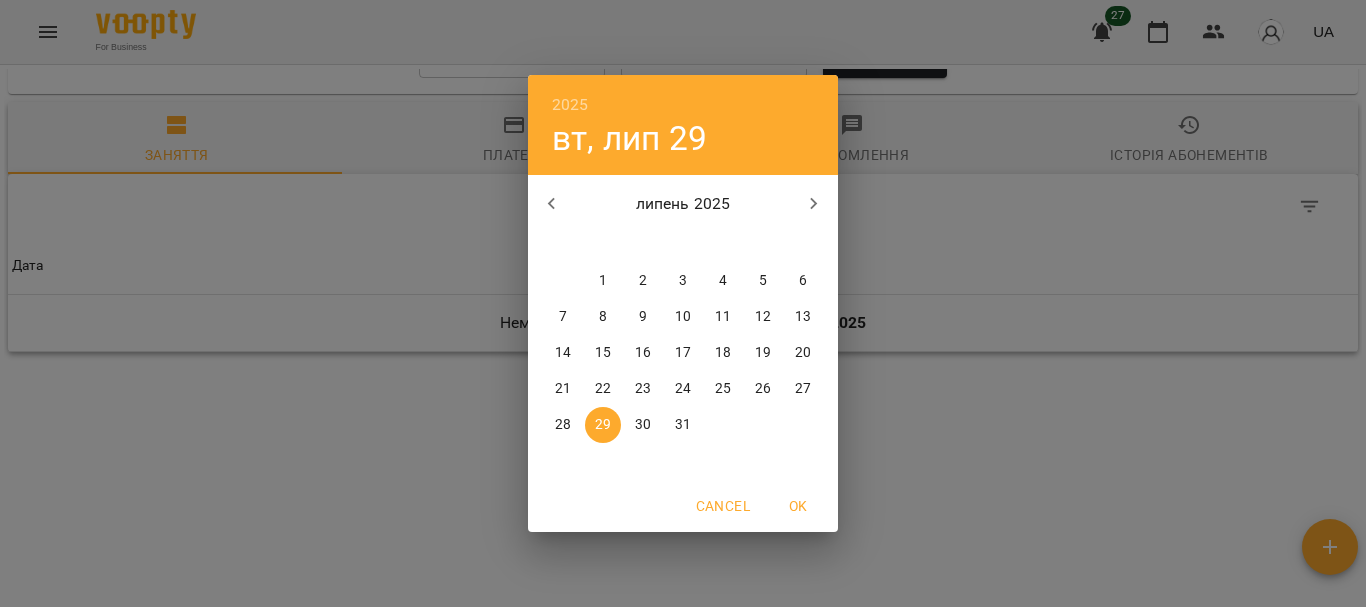 click on "14" at bounding box center (563, 353) 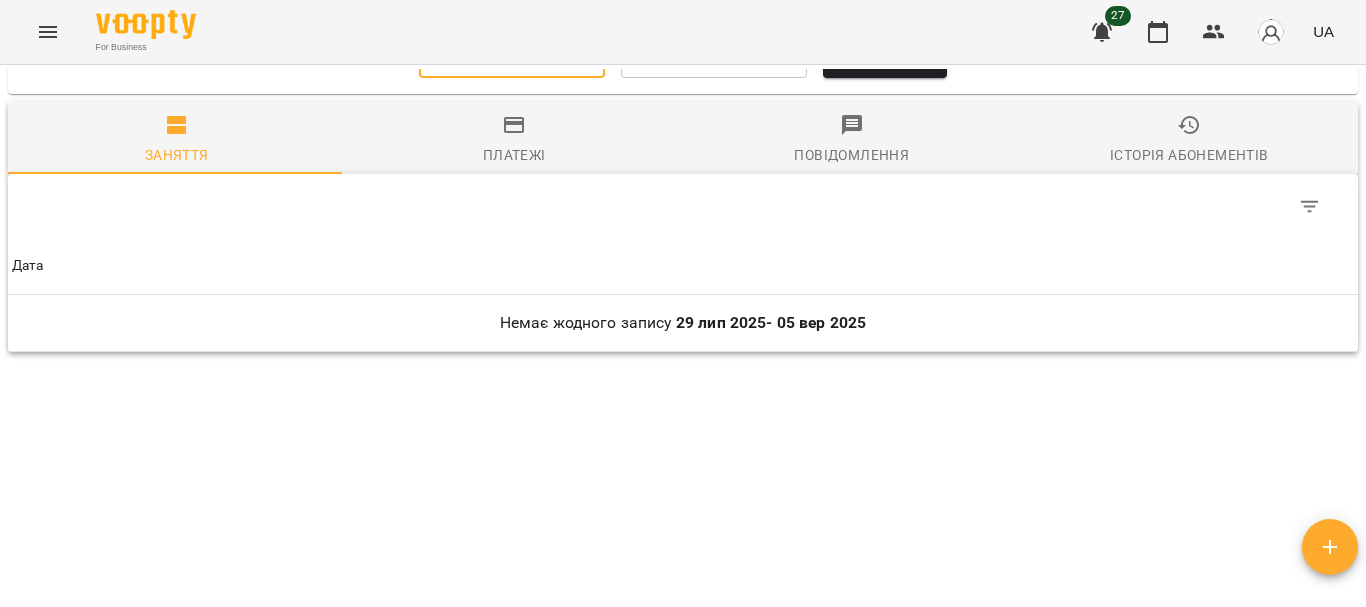 scroll, scrollTop: 987, scrollLeft: 0, axis: vertical 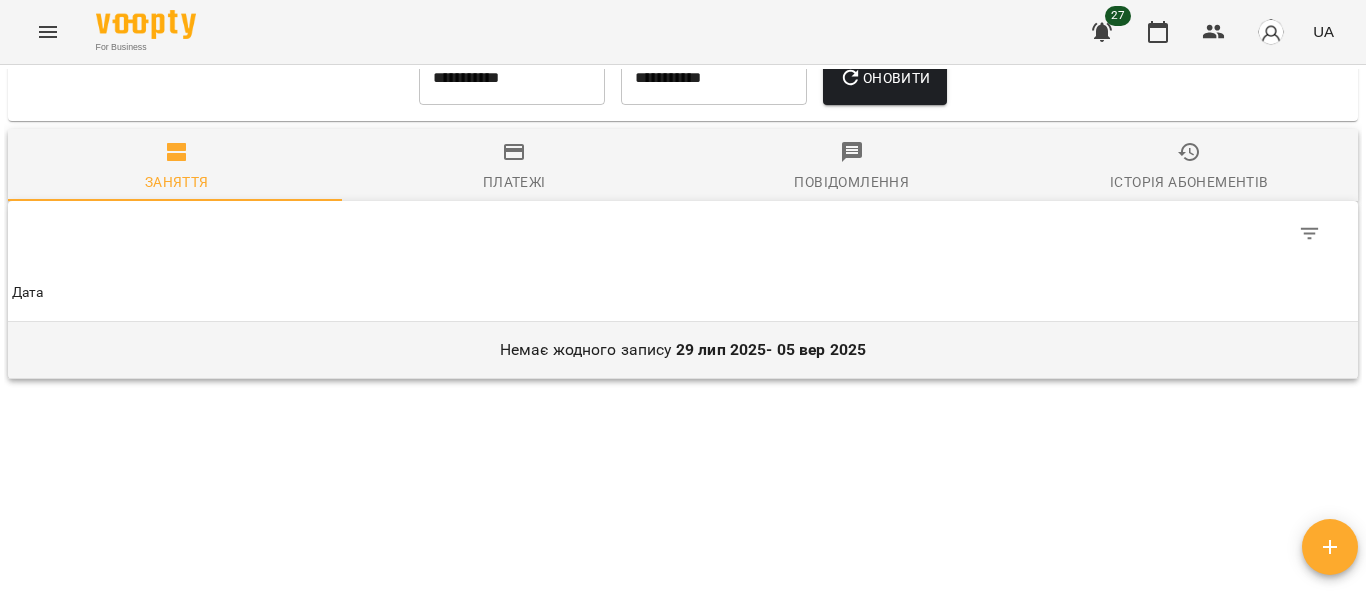 click on "Немає жодного запису   [DD] [MON] [YYYY]  -   [DD] [MON] [YYYY]" at bounding box center (683, 350) 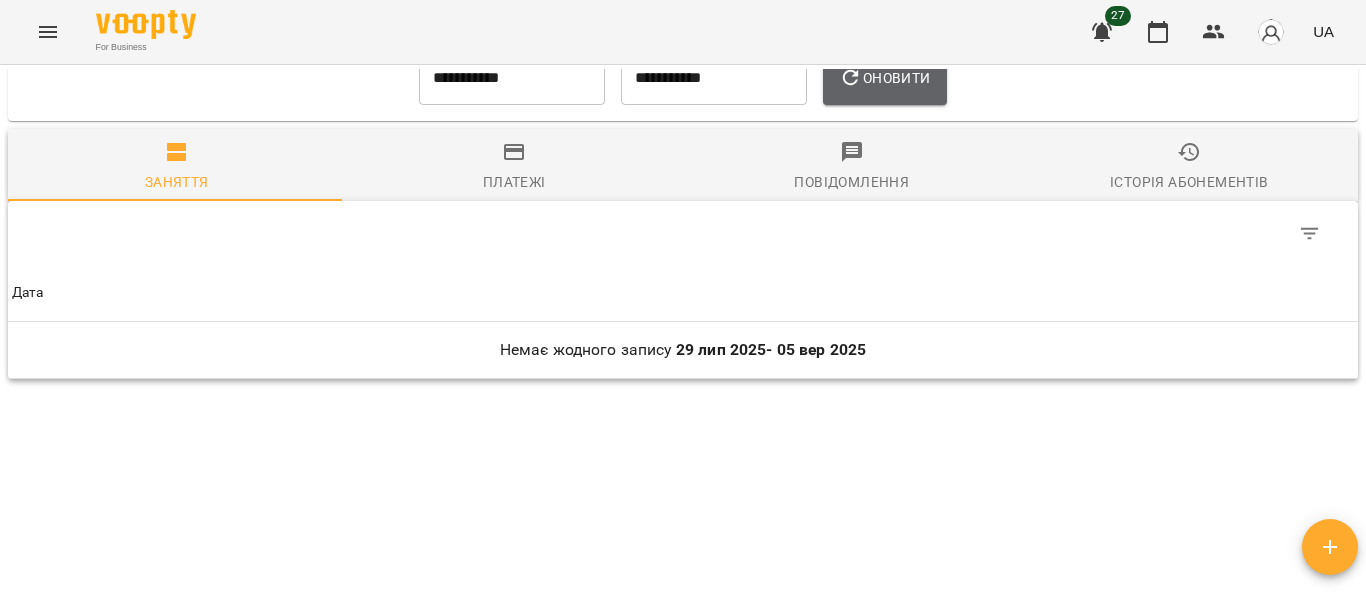 click on "Оновити" at bounding box center [884, 78] 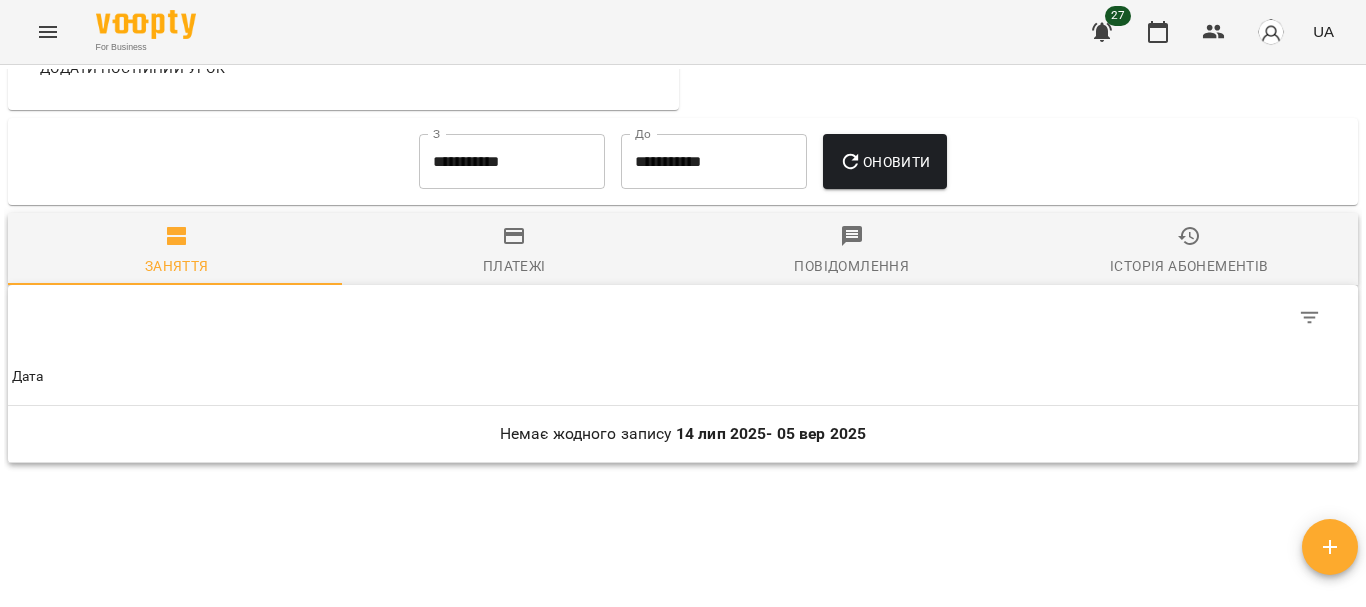scroll, scrollTop: 987, scrollLeft: 0, axis: vertical 